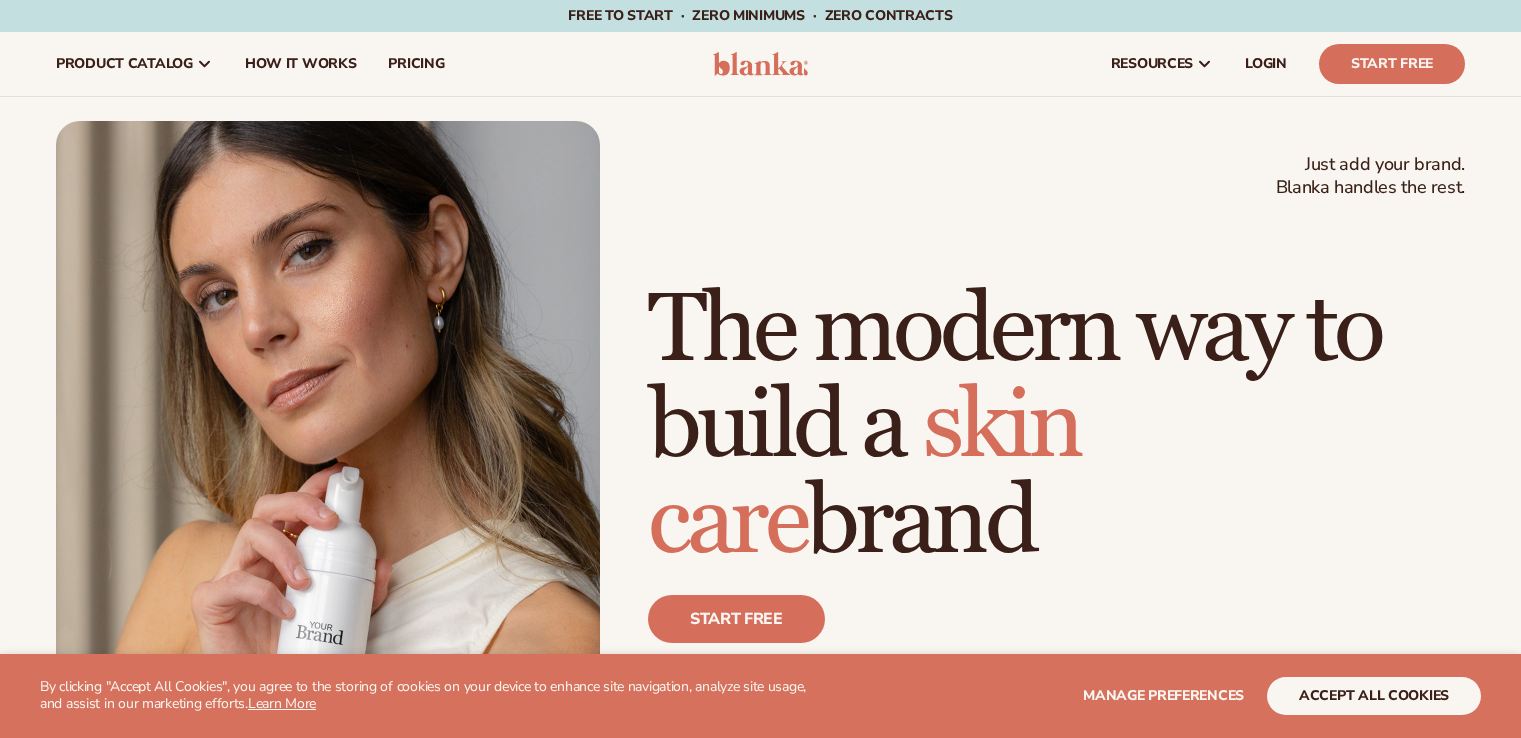 scroll, scrollTop: 0, scrollLeft: 0, axis: both 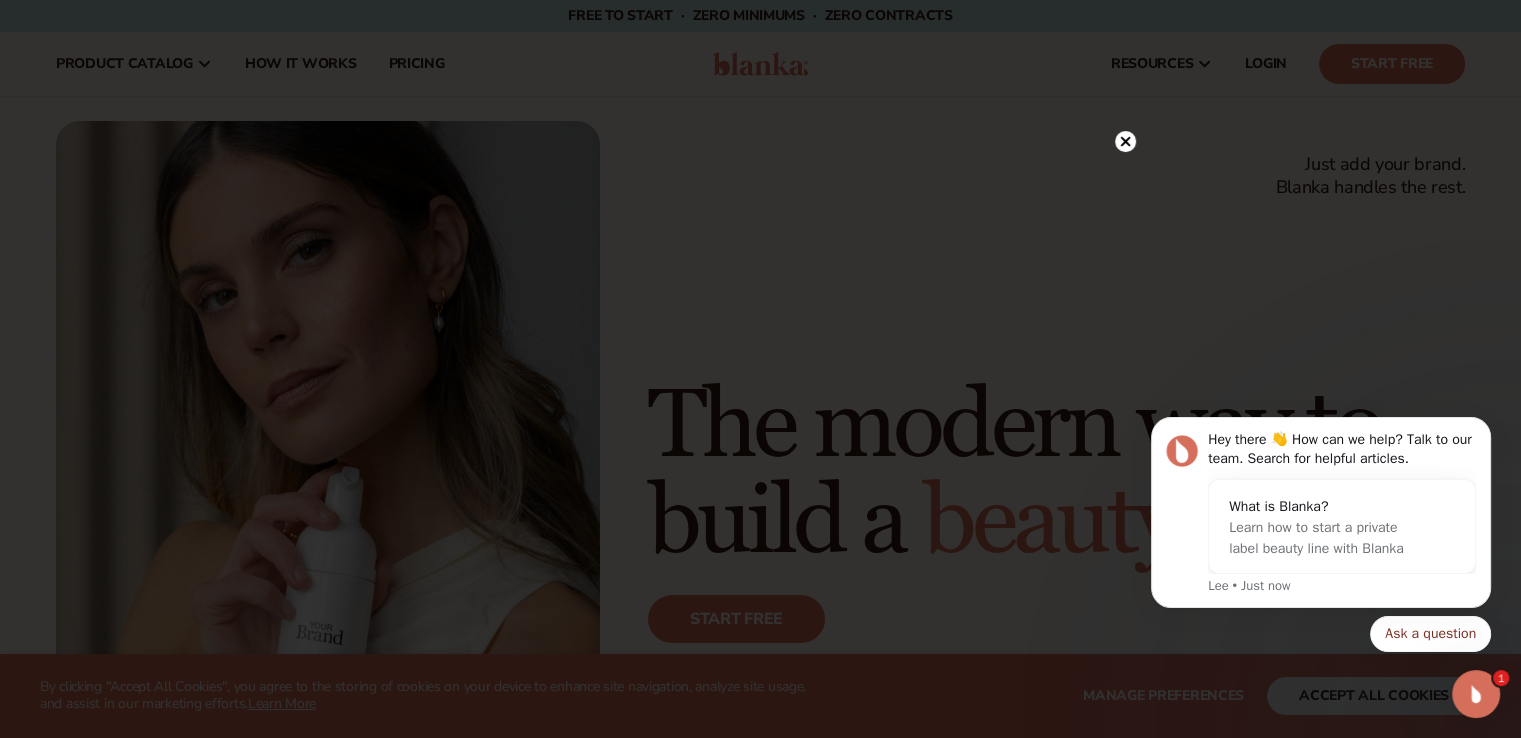 click 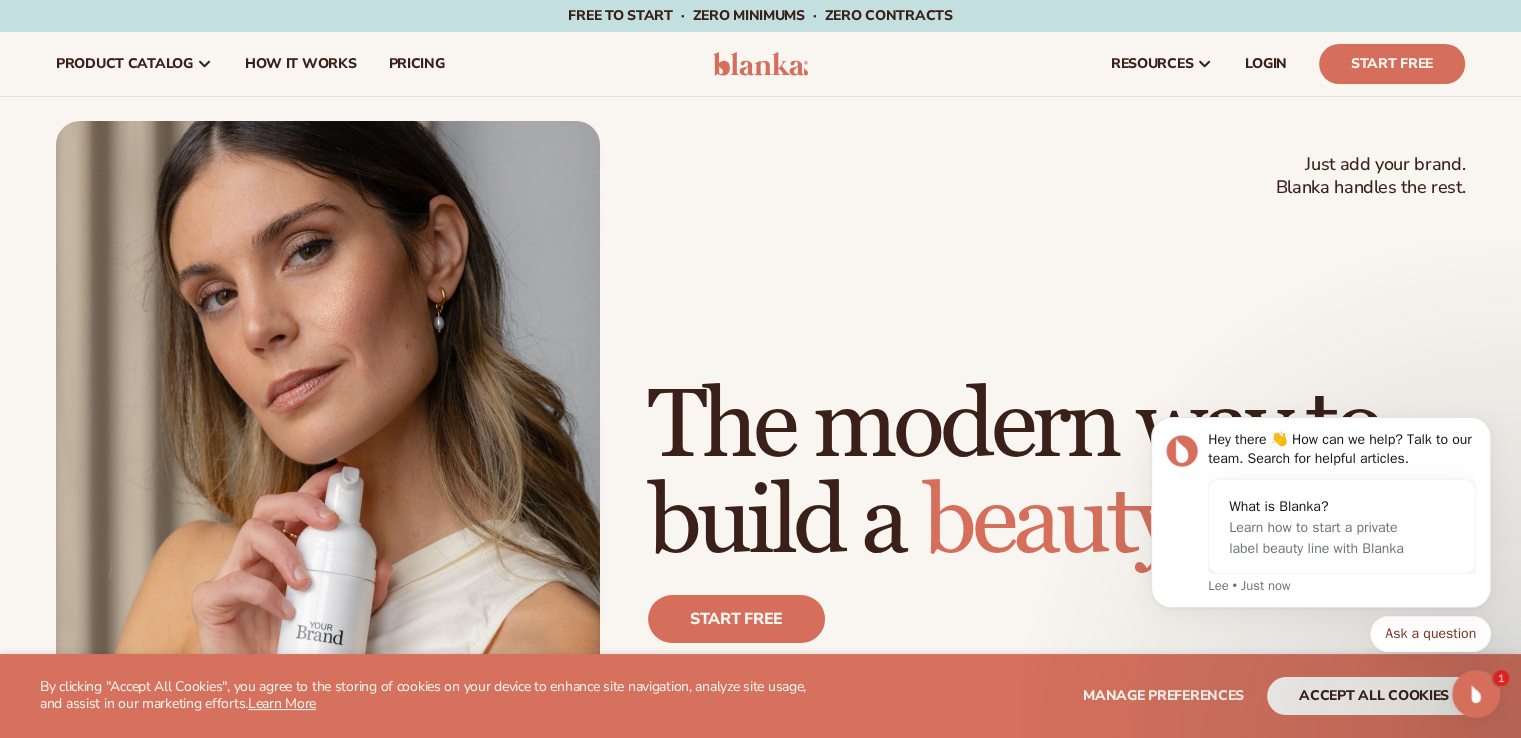 scroll, scrollTop: 0, scrollLeft: 0, axis: both 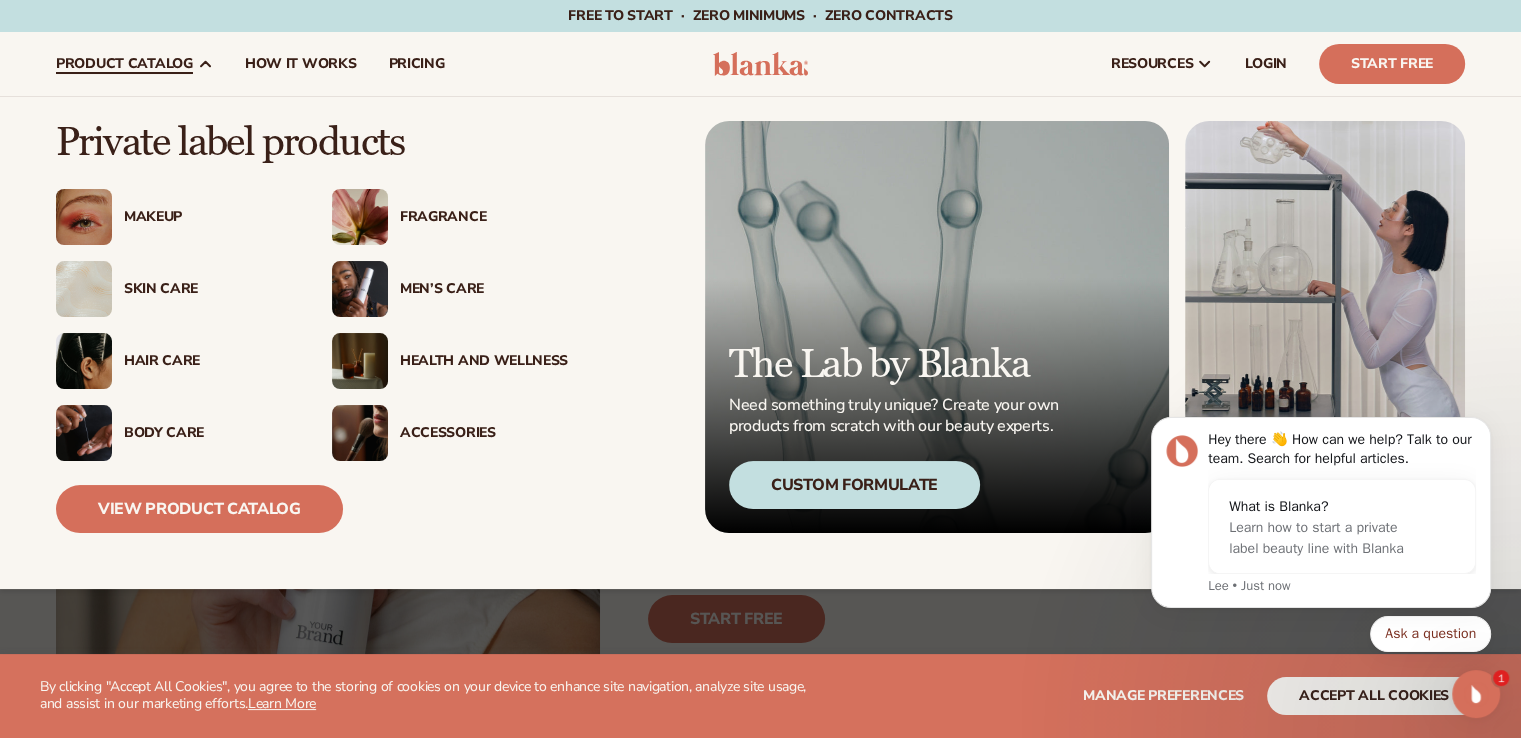 click on "product catalog" at bounding box center (124, 64) 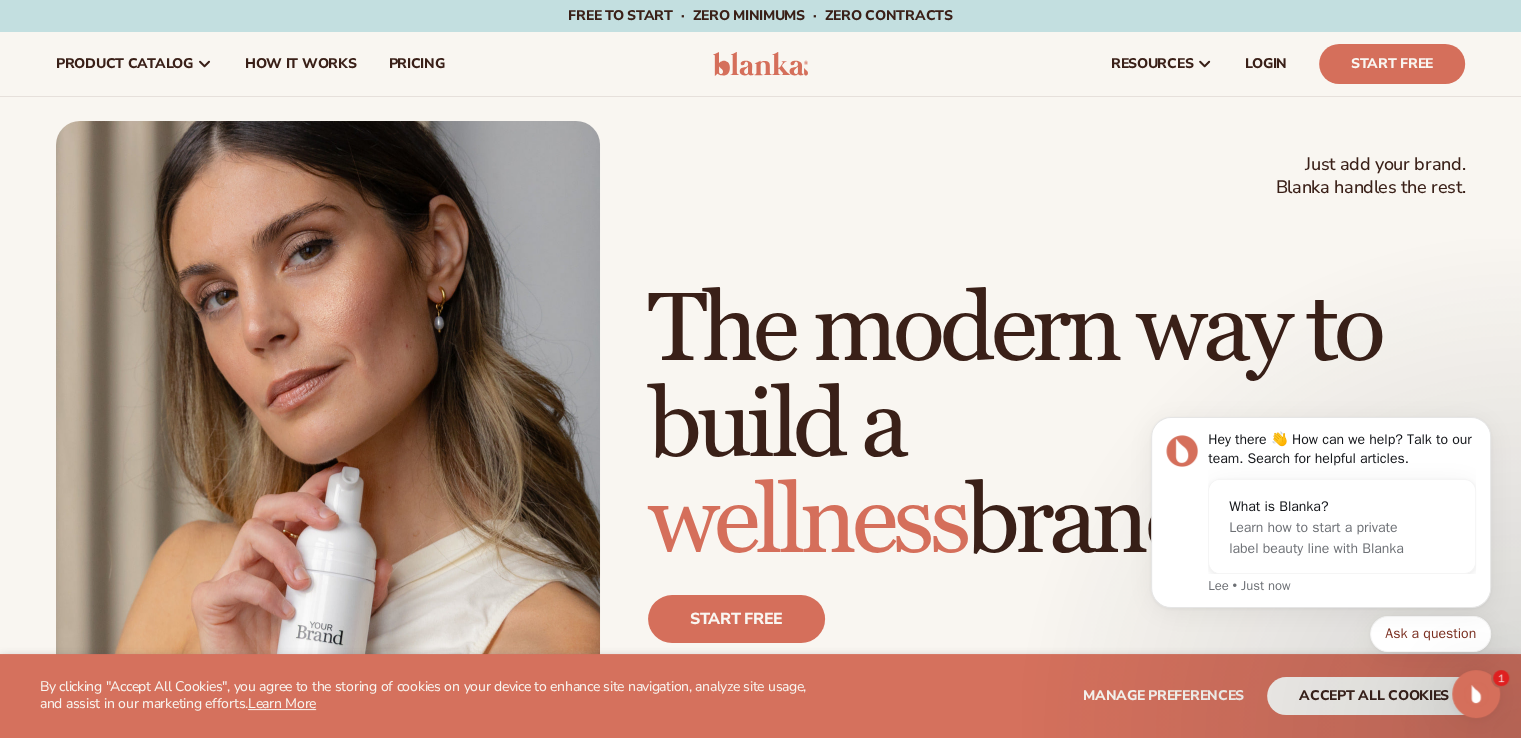 click at bounding box center [328, 464] 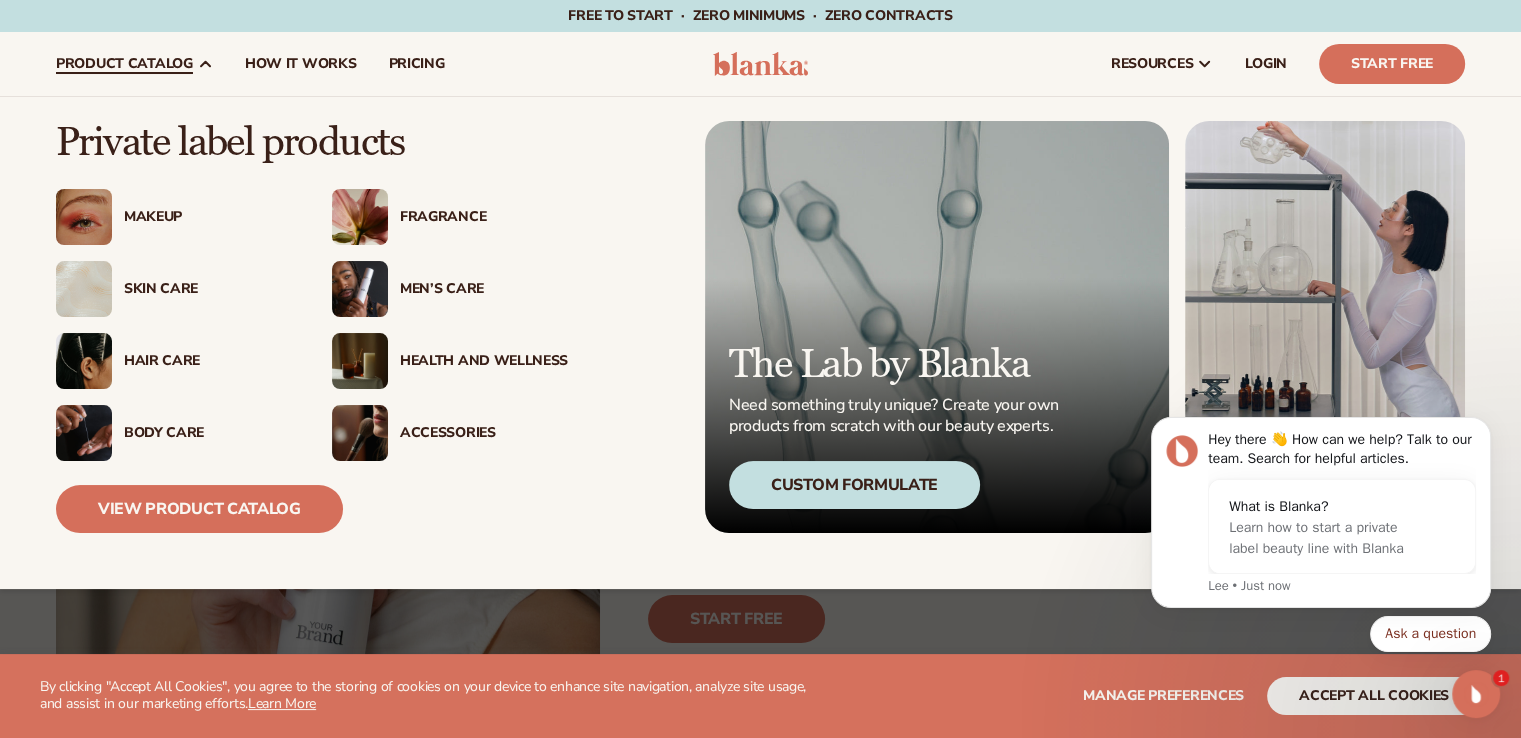 click on "product catalog" at bounding box center [124, 64] 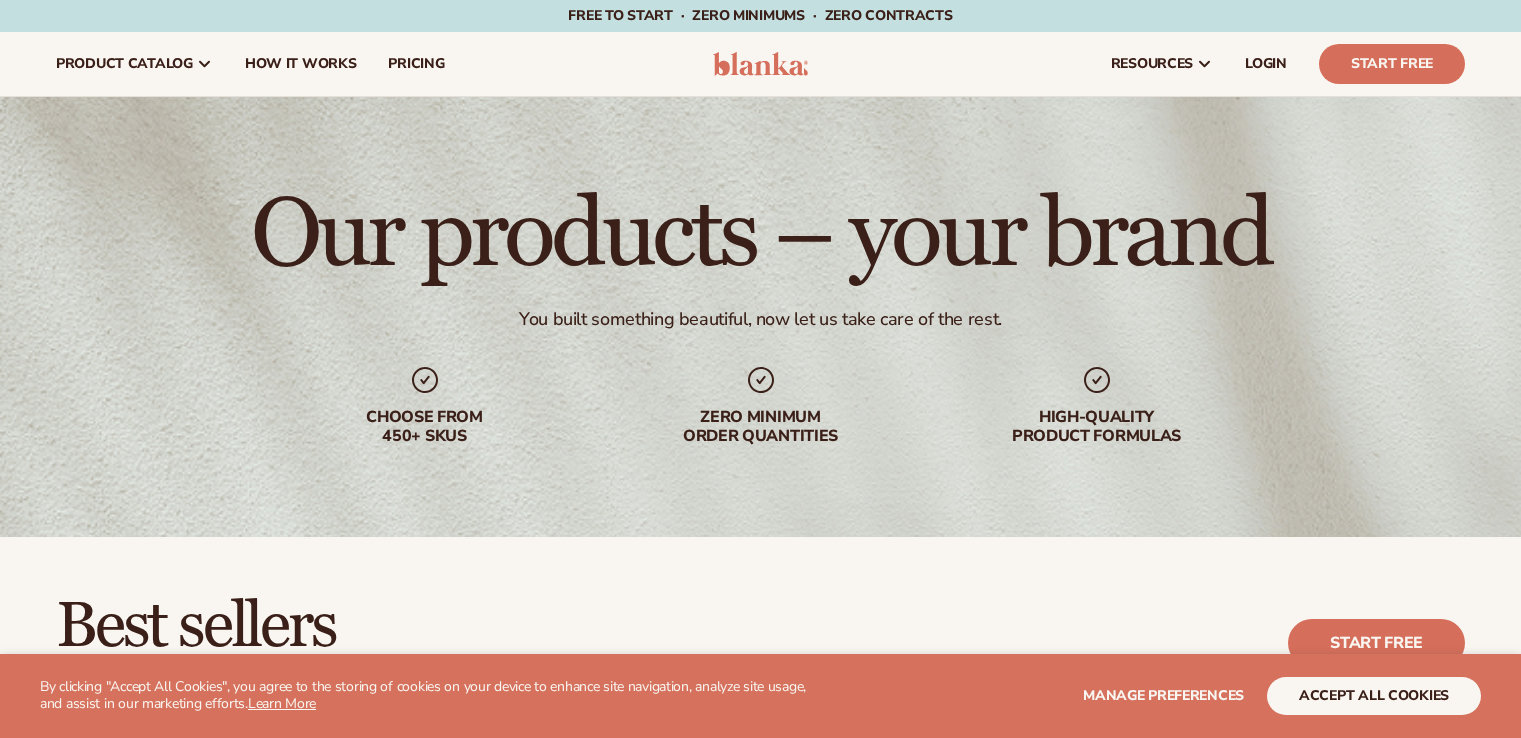 scroll, scrollTop: 0, scrollLeft: 0, axis: both 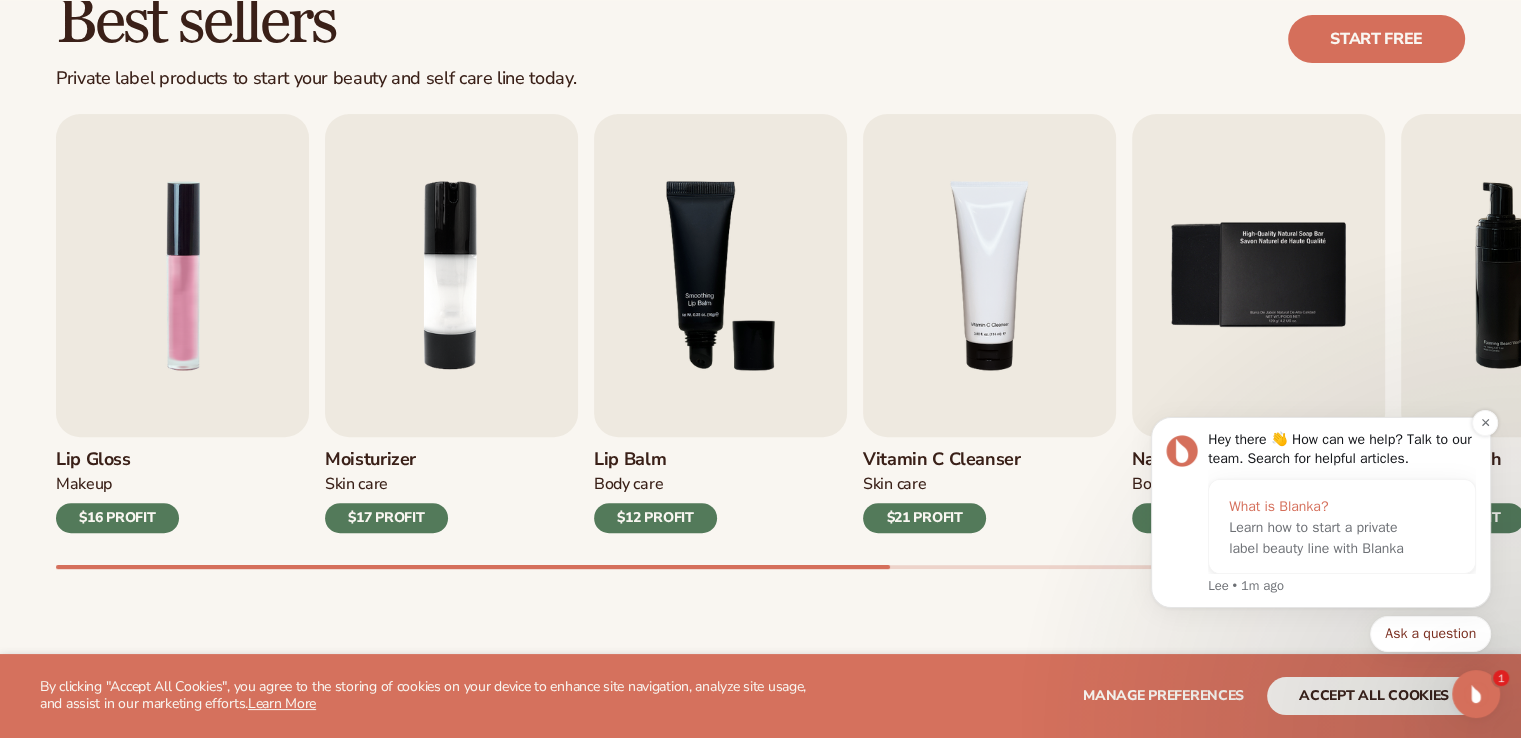 drag, startPoint x: 2044, startPoint y: 866, endPoint x: 1292, endPoint y: 515, distance: 829.8825 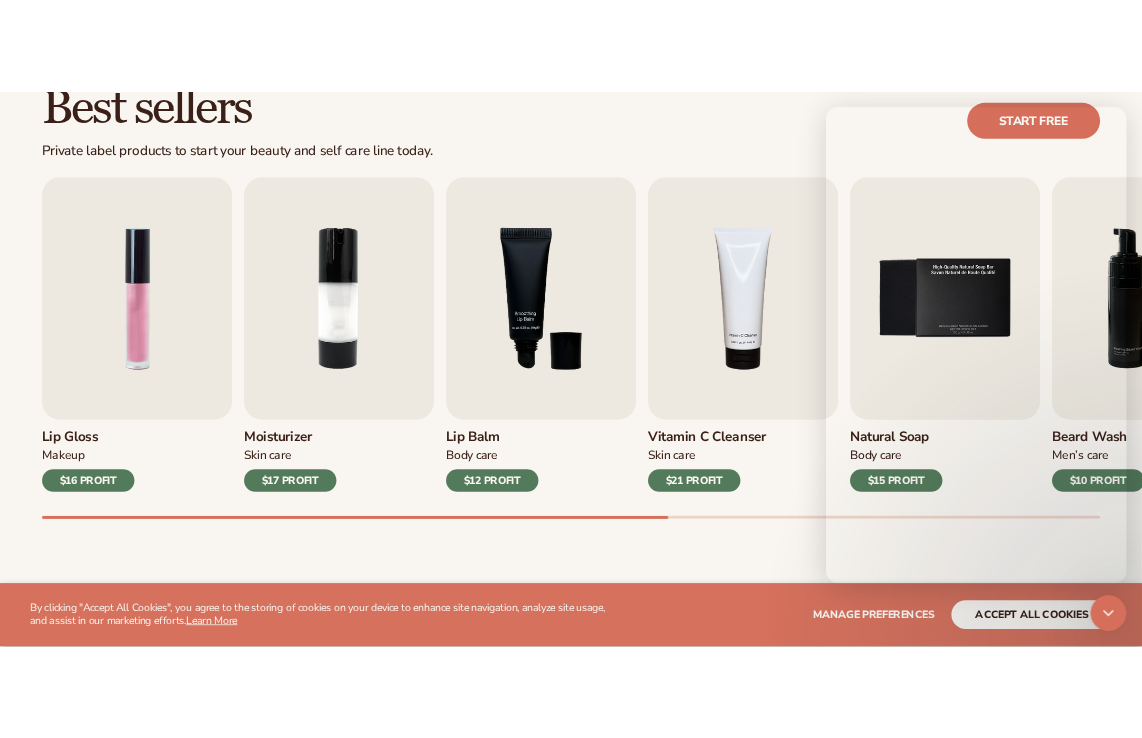scroll, scrollTop: 604, scrollLeft: 0, axis: vertical 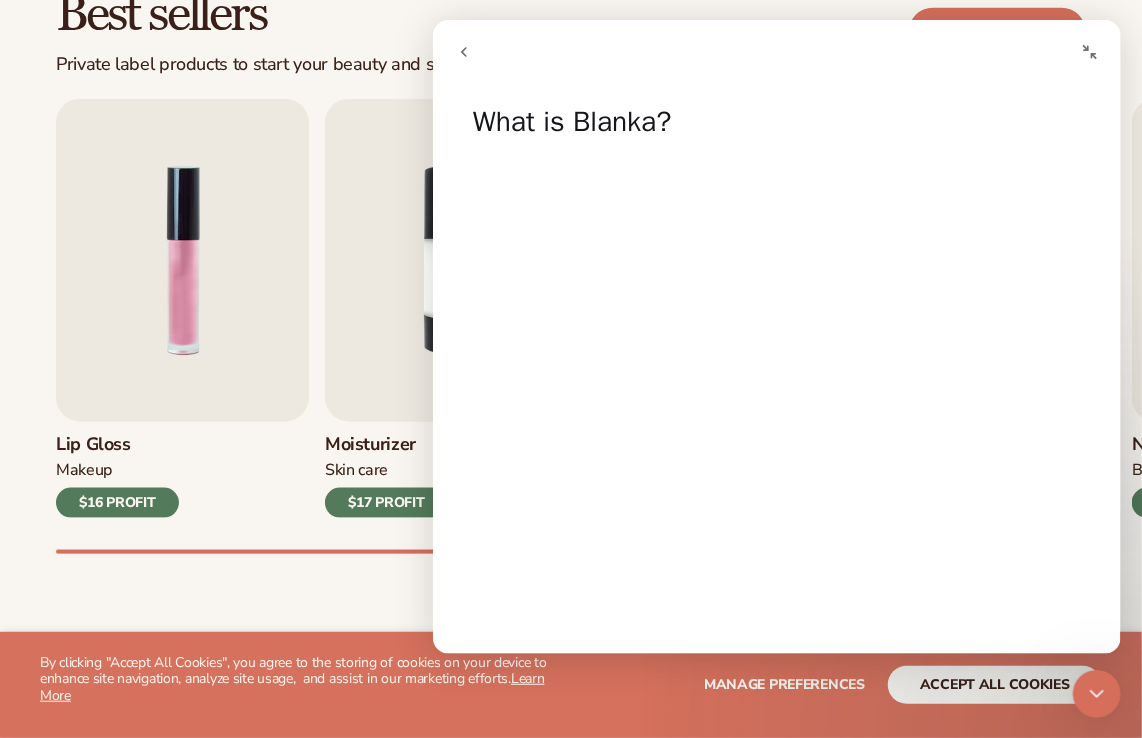click 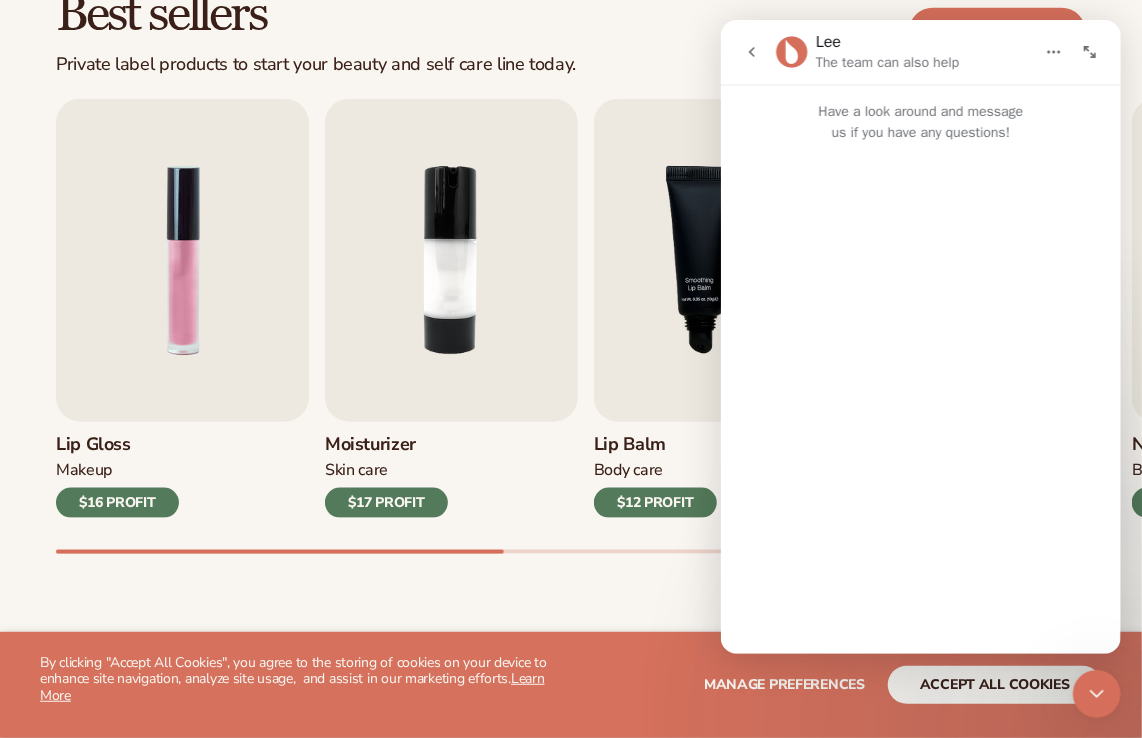 click 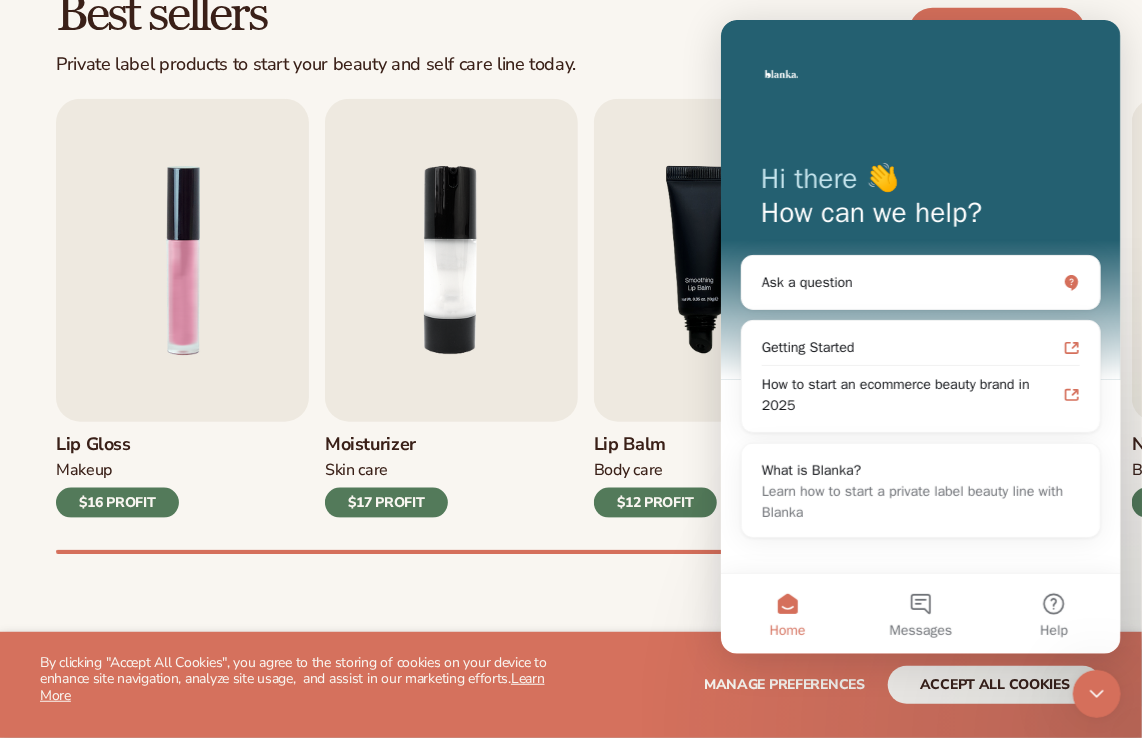 click on "WE USE COOKIES By clicking "Accept All Cookies", you agree to the storing of cookies on your device to enhance site navigation, analyze site usage,  and assist in our marketing efforts.  Learn More  Manage preferences accept all cookies DECLINE
Skip to content
Free to start · ZERO minimums · ZERO contracts ·
Free to start · ZERO minimums · ZERO contracts ·
Free to start · ZERO minimums · ZERO contracts ·
Free to start · ZERO minimums · ZERO contracts ·
Free to start · ZERO minimums · ZERO contracts ·
Free to start · ZERO minimums · ZERO contracts ·" at bounding box center [571, -235] 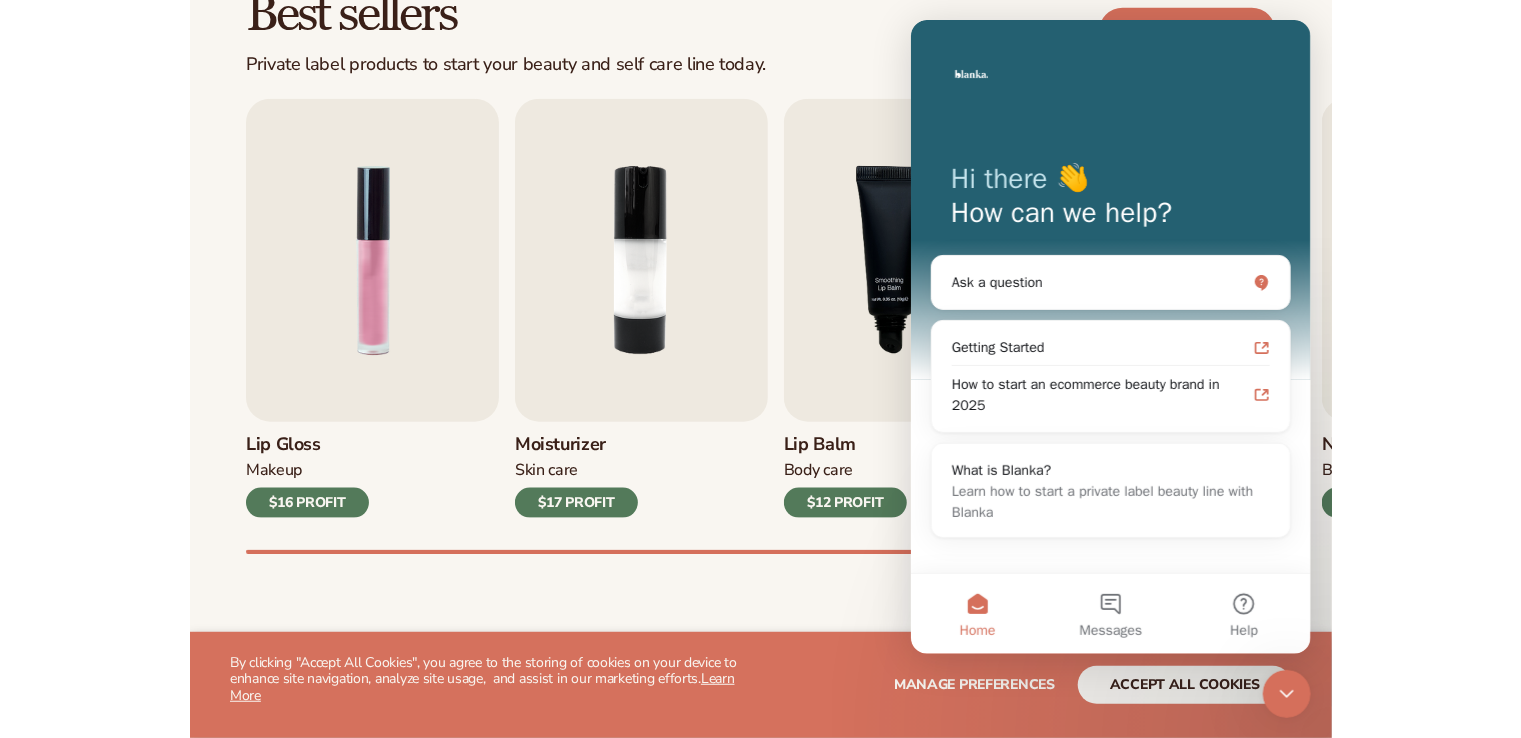 scroll, scrollTop: 604, scrollLeft: 0, axis: vertical 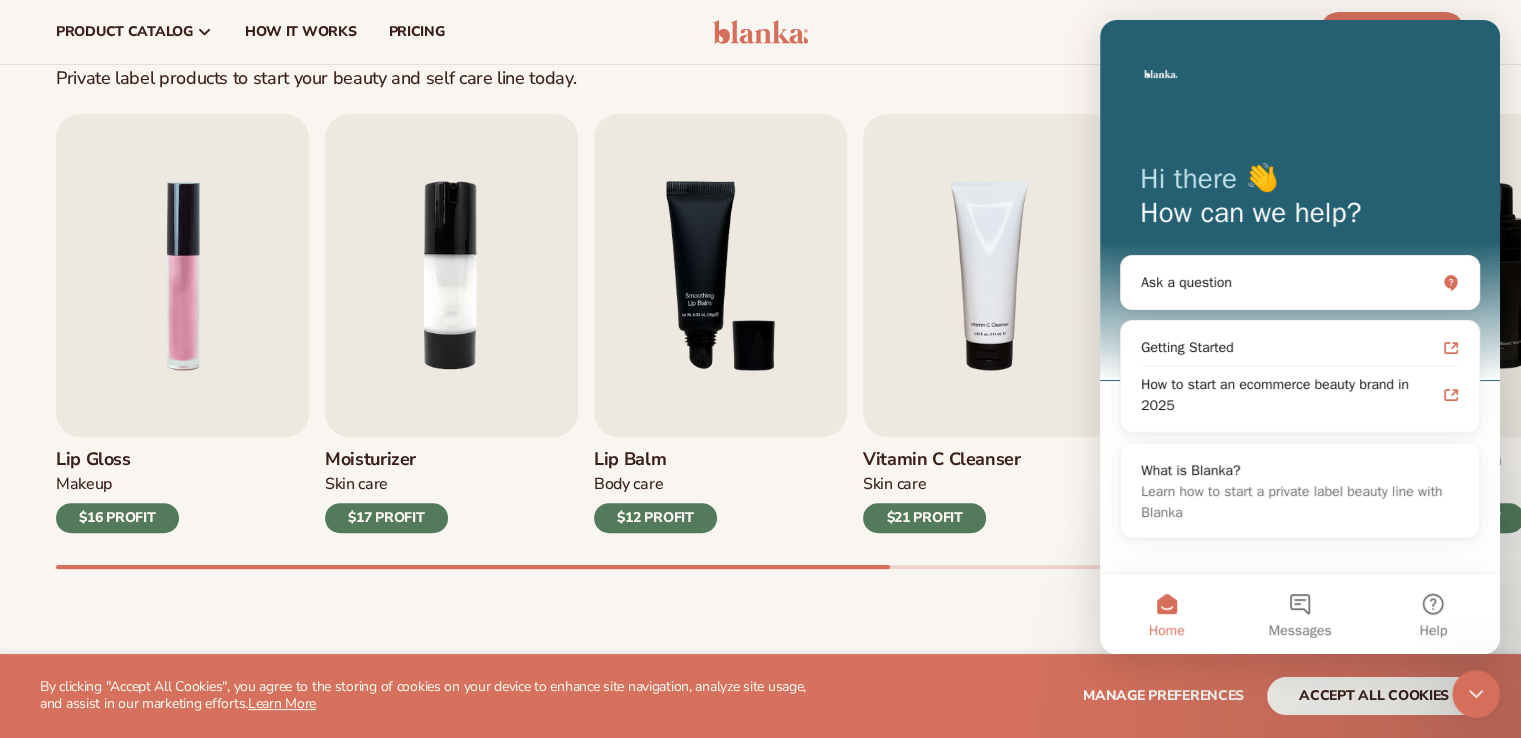 click on "Cart
product catalog
The Lab by Blanka" at bounding box center [760, 32] 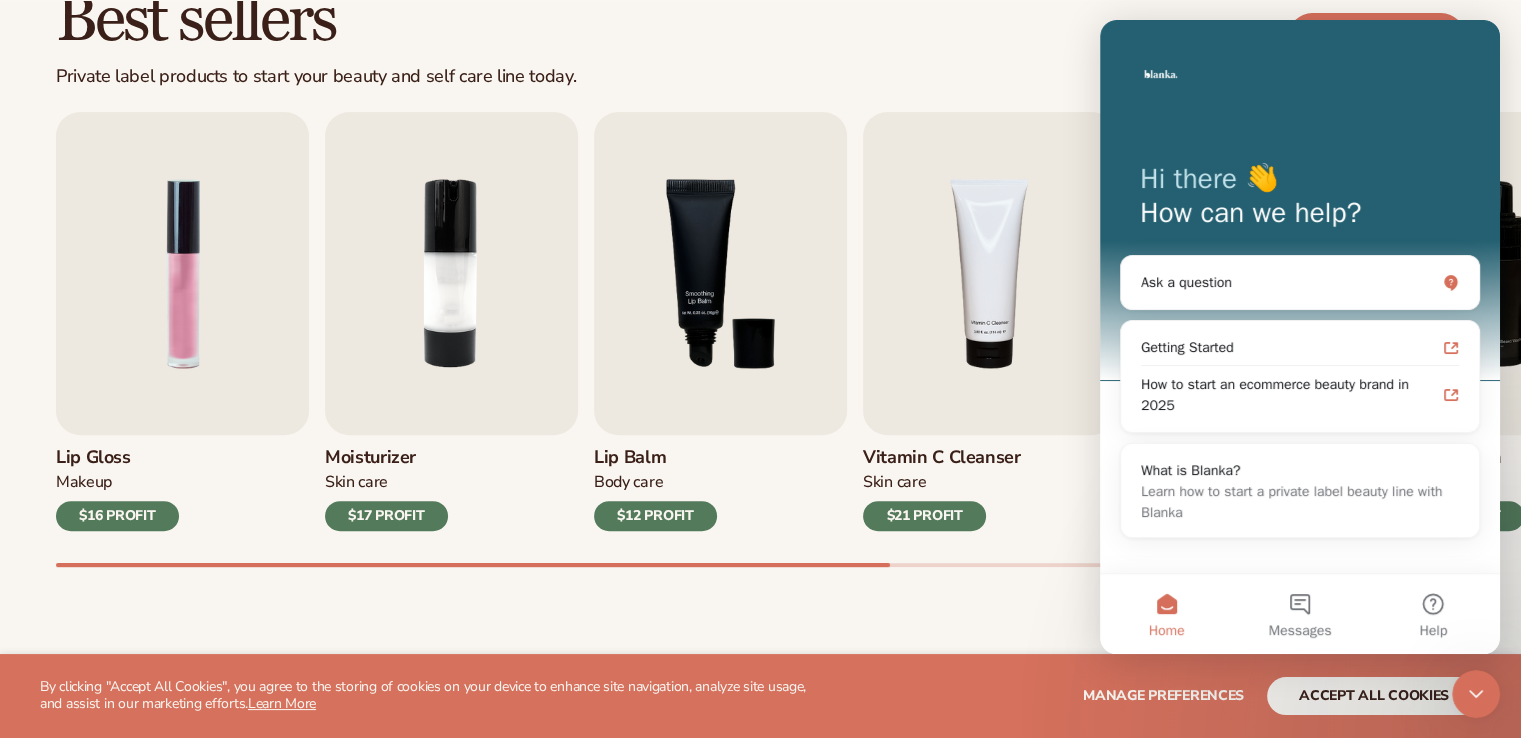 scroll, scrollTop: 804, scrollLeft: 0, axis: vertical 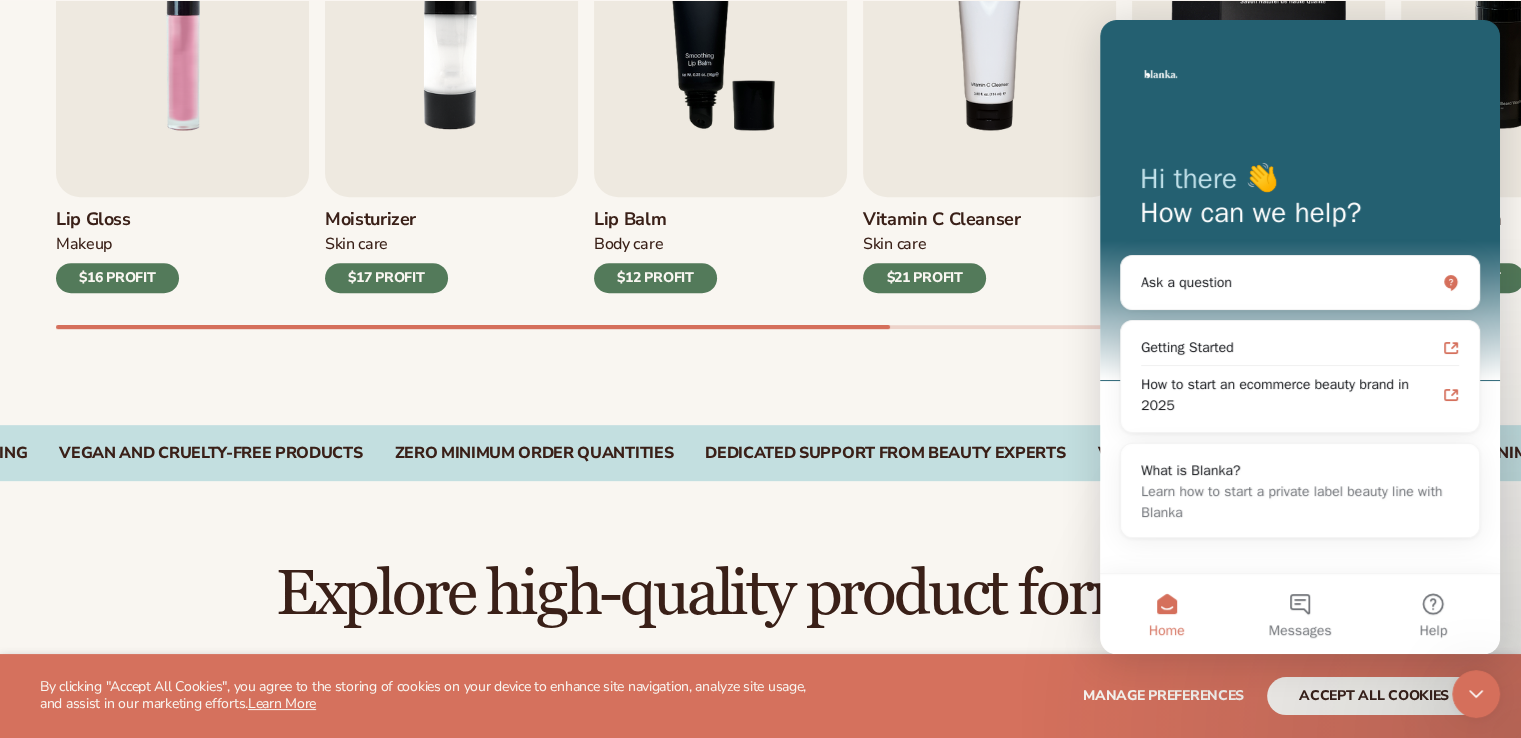 click on "$12 PROFIT" at bounding box center (655, 278) 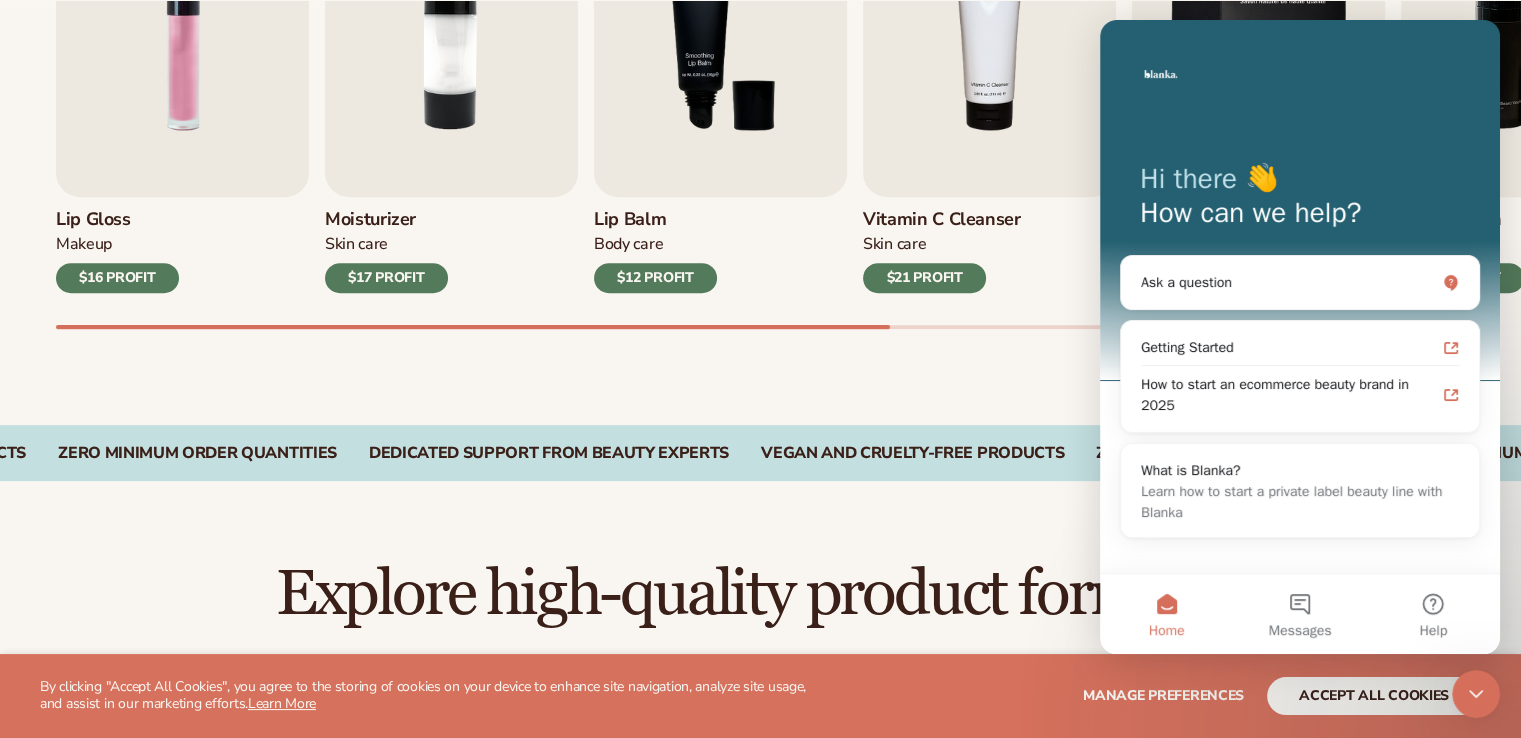 click on "$12 PROFIT" at bounding box center [655, 278] 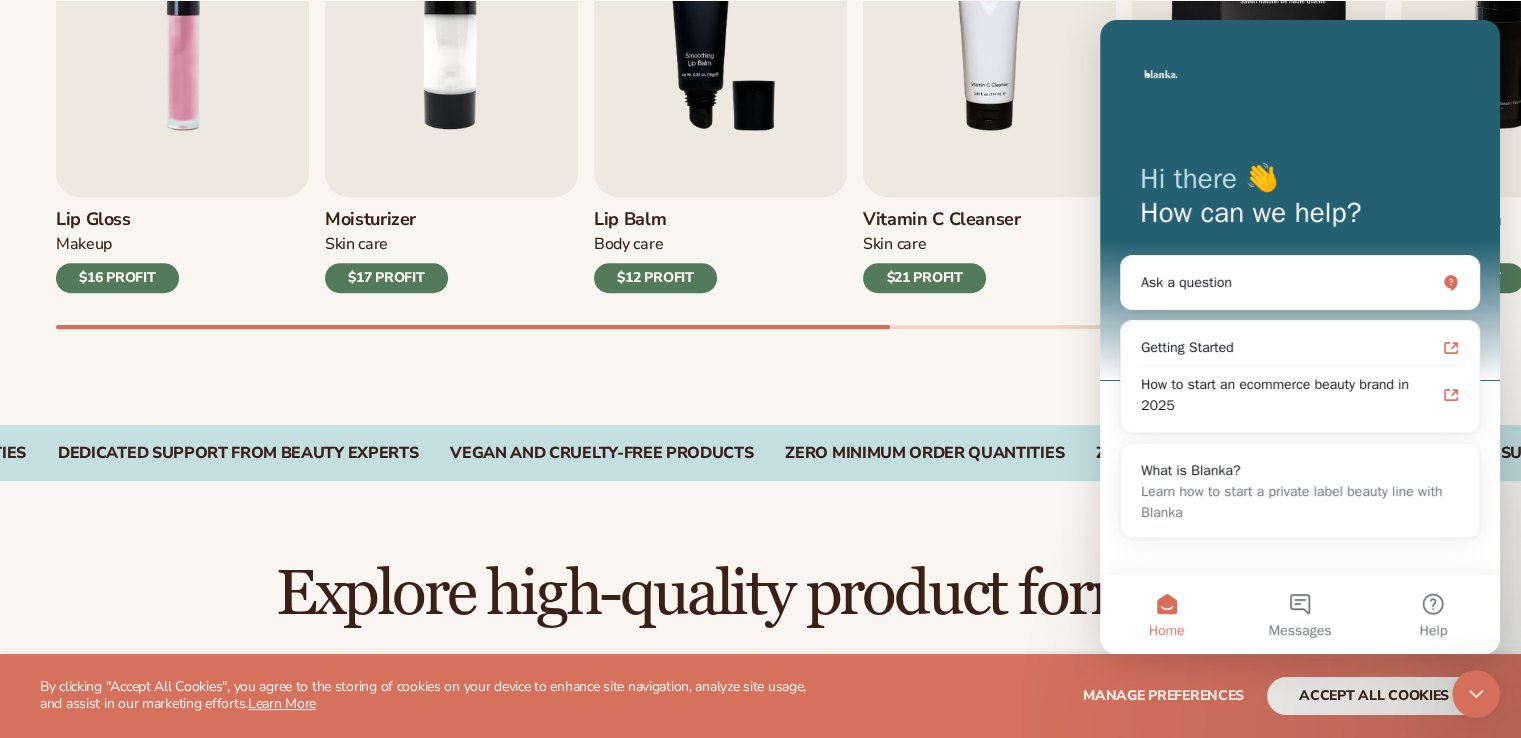 click on "$12 PROFIT" at bounding box center (655, 278) 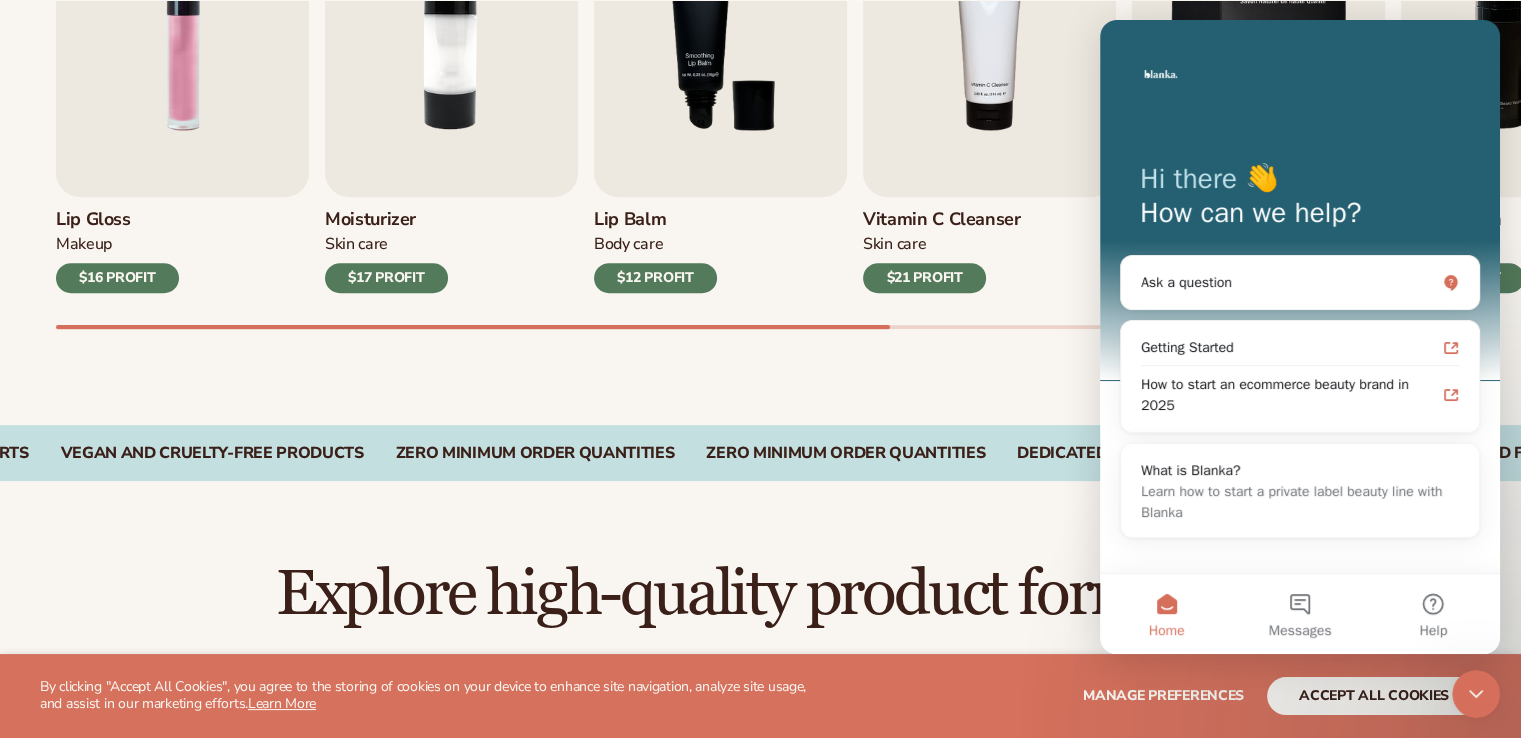 click on "$16 PROFIT" at bounding box center (117, 278) 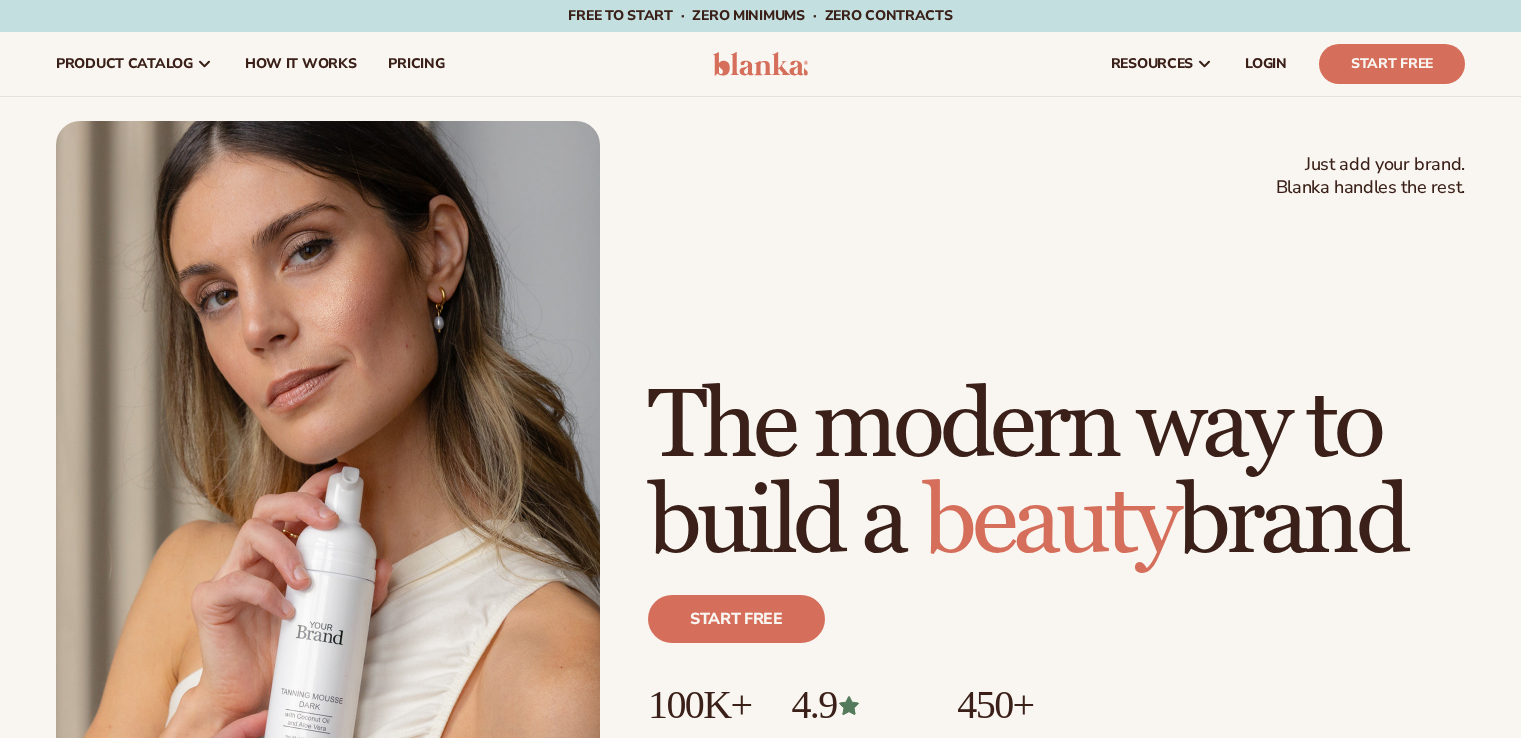 scroll, scrollTop: 0, scrollLeft: 0, axis: both 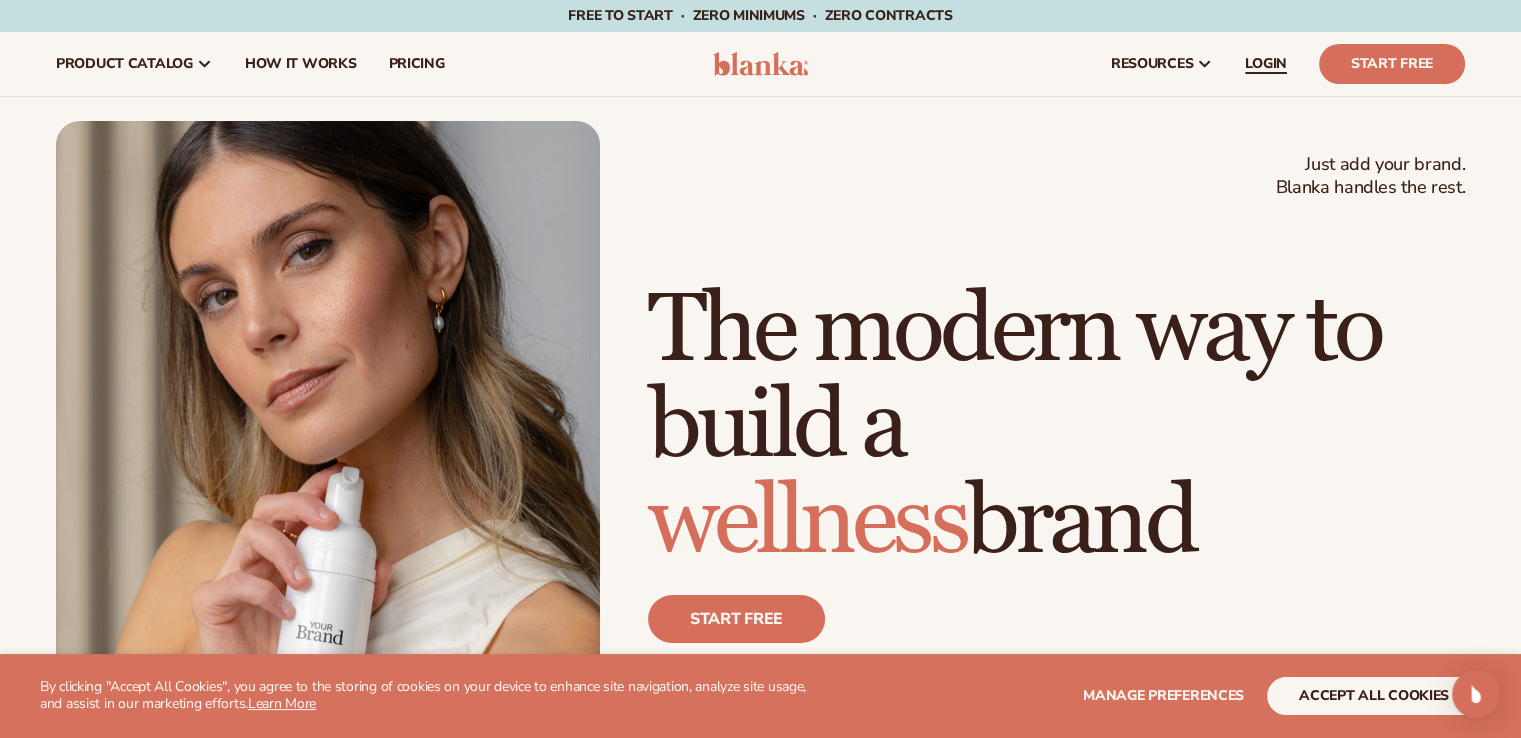 click on "LOGIN" at bounding box center (1266, 64) 